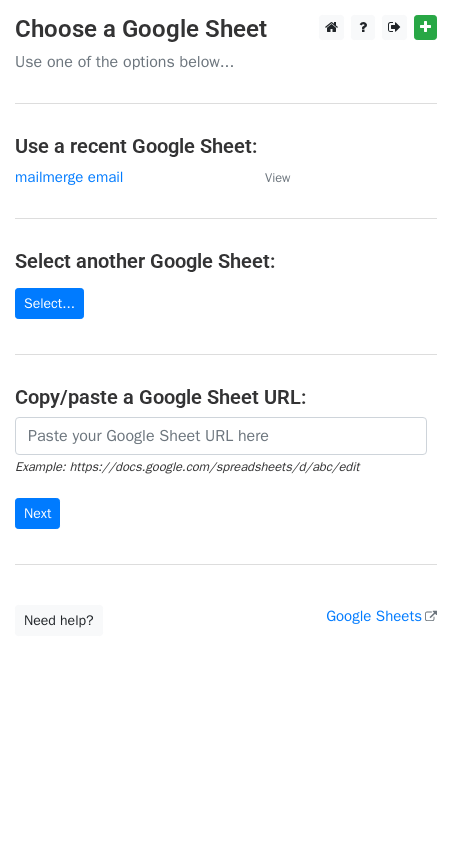 scroll, scrollTop: 0, scrollLeft: 0, axis: both 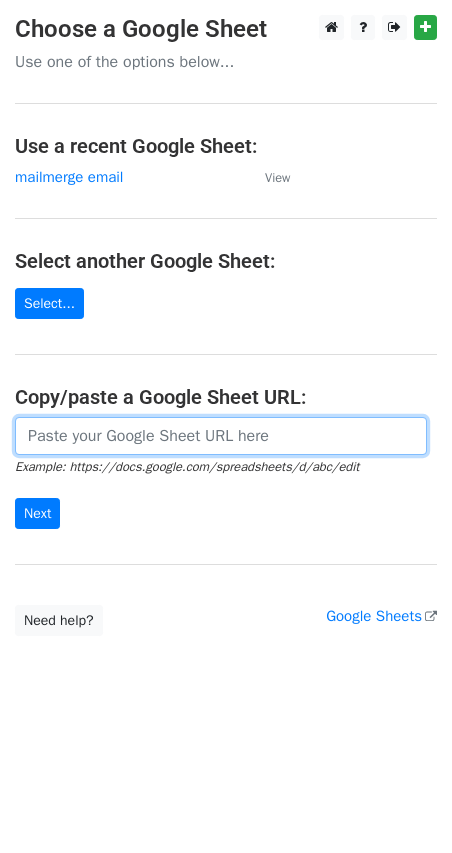click at bounding box center [221, 436] 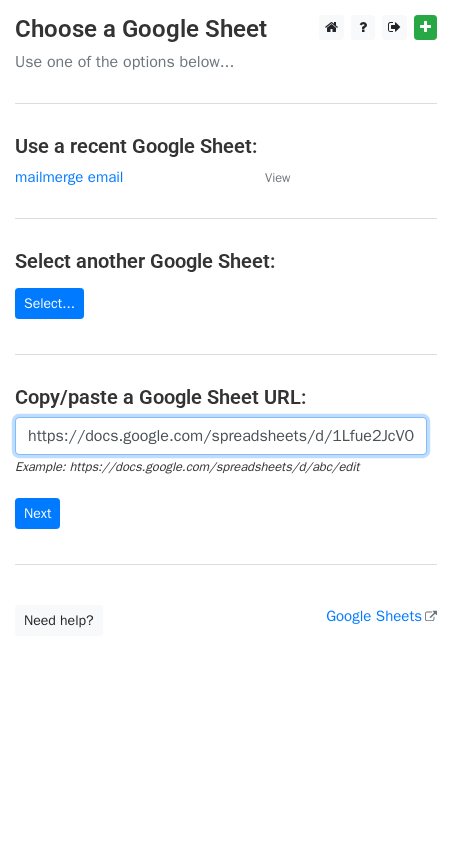 scroll, scrollTop: 0, scrollLeft: 395, axis: horizontal 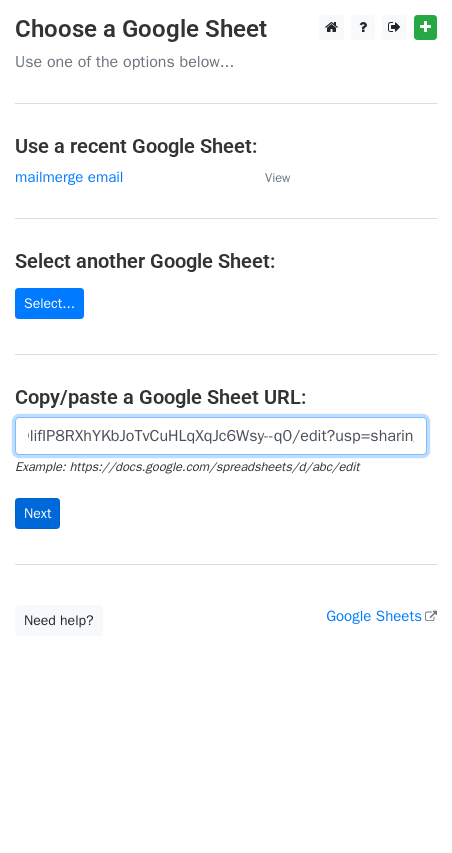 type on "https://docs.google.com/spreadsheets/d/1Lfue2JcV0OlifIP8RXhYKbJoTvCuHLqXqJc6Wsy--q0/edit?usp=sharing" 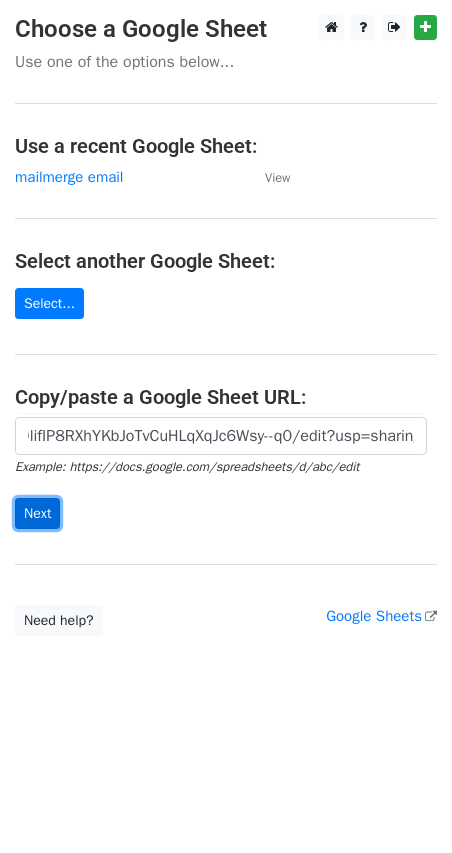 click on "Next" at bounding box center [37, 513] 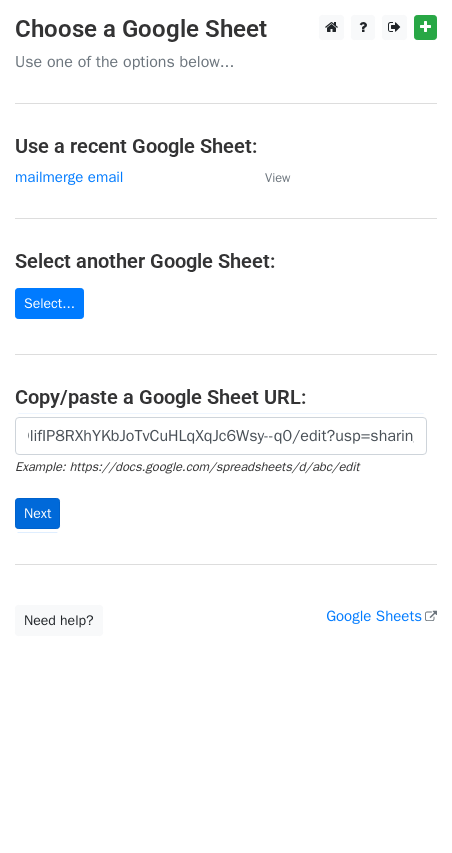 scroll, scrollTop: 0, scrollLeft: 0, axis: both 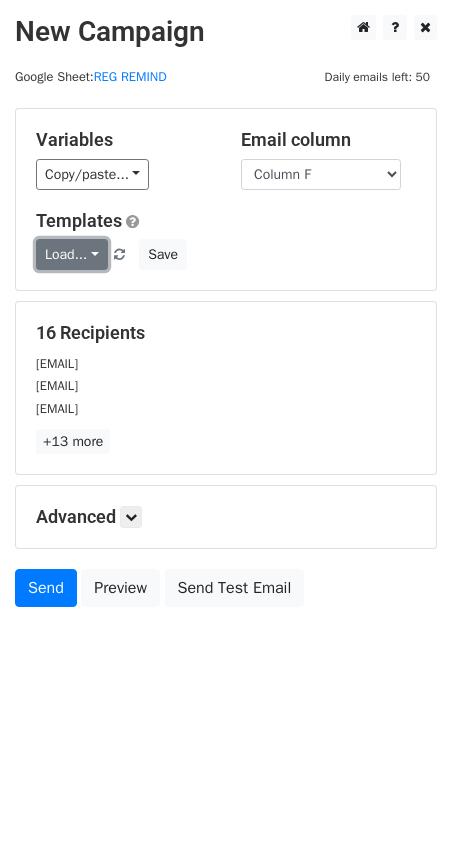 click on "Load..." at bounding box center [72, 254] 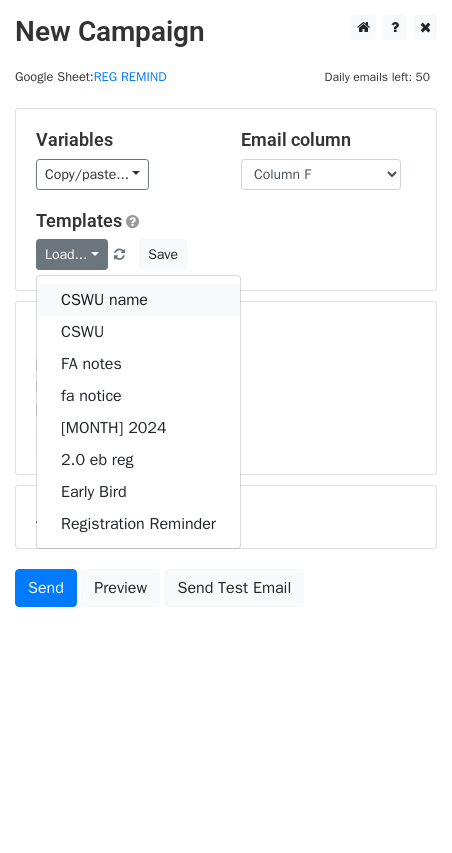 click on "CSWU name" at bounding box center (138, 300) 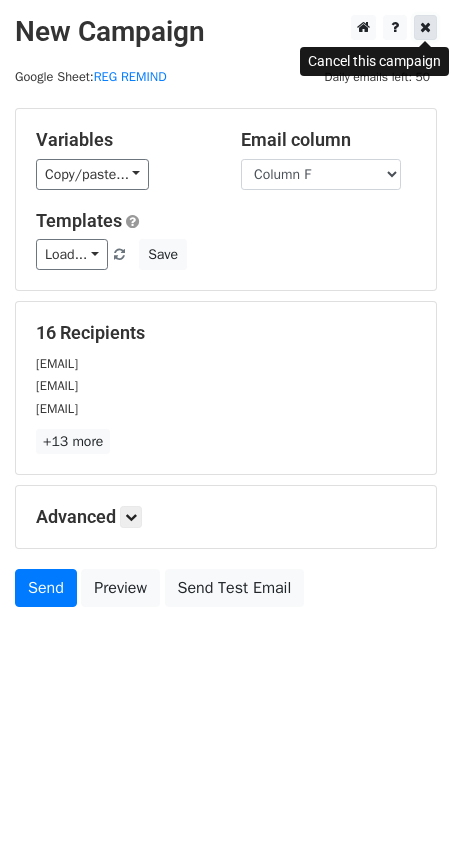 click at bounding box center (425, 27) 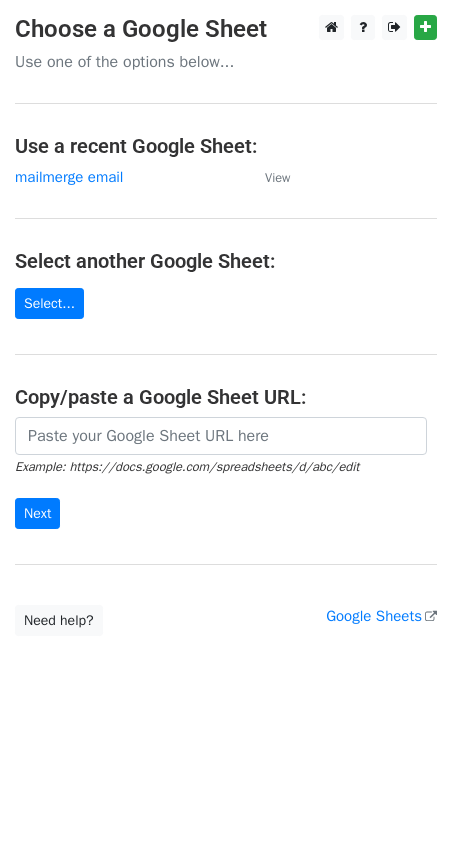scroll, scrollTop: 0, scrollLeft: 0, axis: both 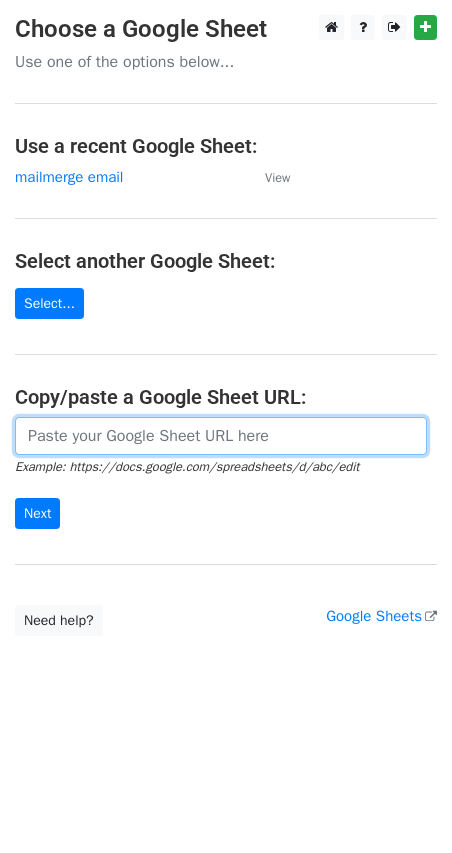 click at bounding box center (221, 436) 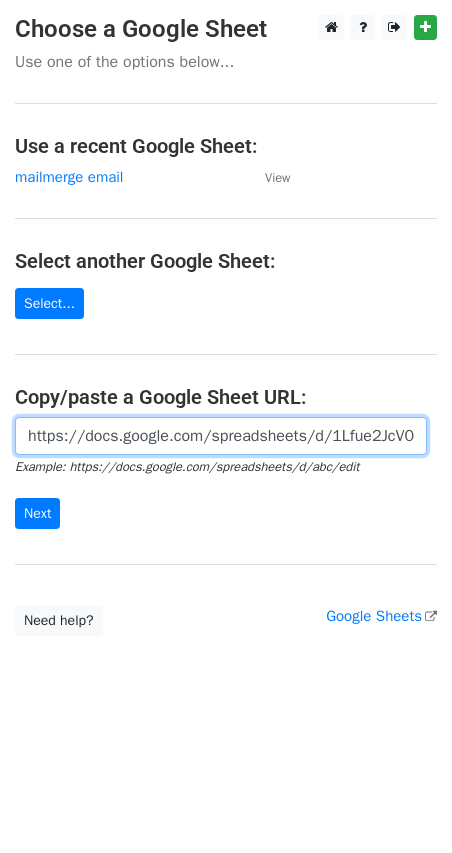 scroll, scrollTop: 0, scrollLeft: 395, axis: horizontal 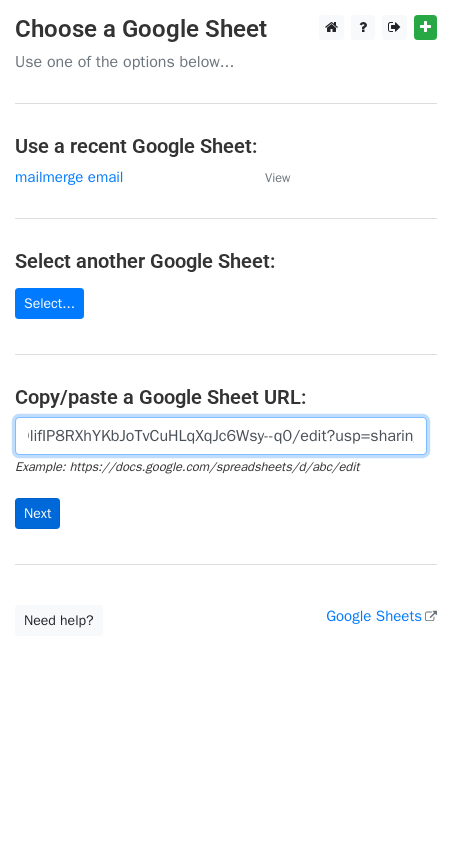 type on "https://docs.google.com/spreadsheets/d/1Lfue2JcV0OlifIP8RXhYKbJoTvCuHLqXqJc6Wsy--q0/edit?usp=sharing" 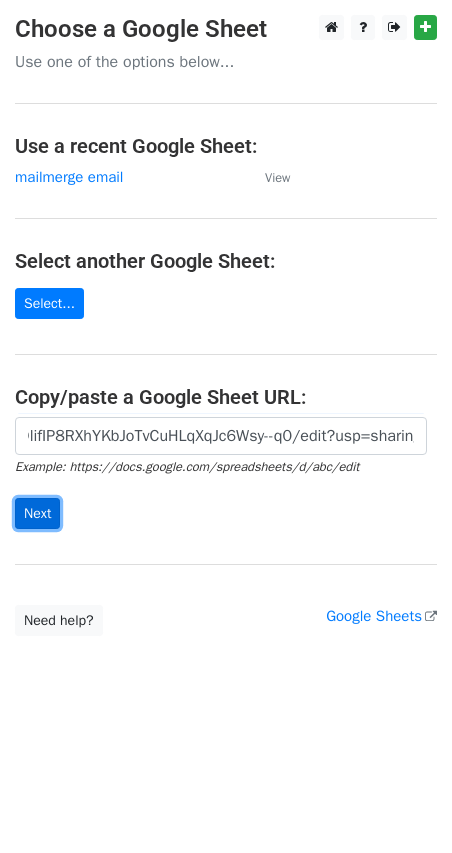 click on "Next" at bounding box center [37, 513] 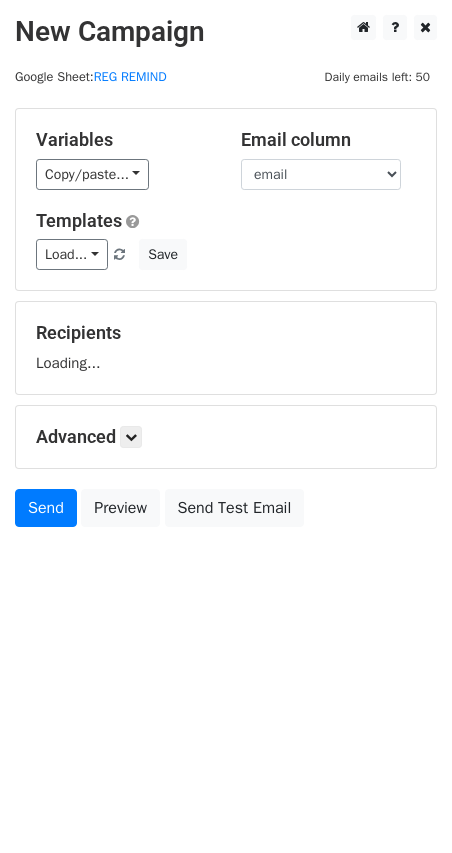 scroll, scrollTop: 0, scrollLeft: 0, axis: both 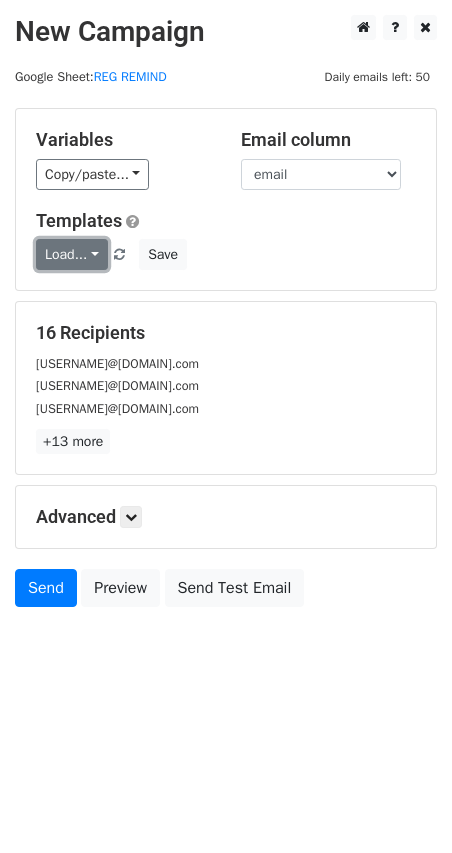 click on "Load..." at bounding box center (72, 254) 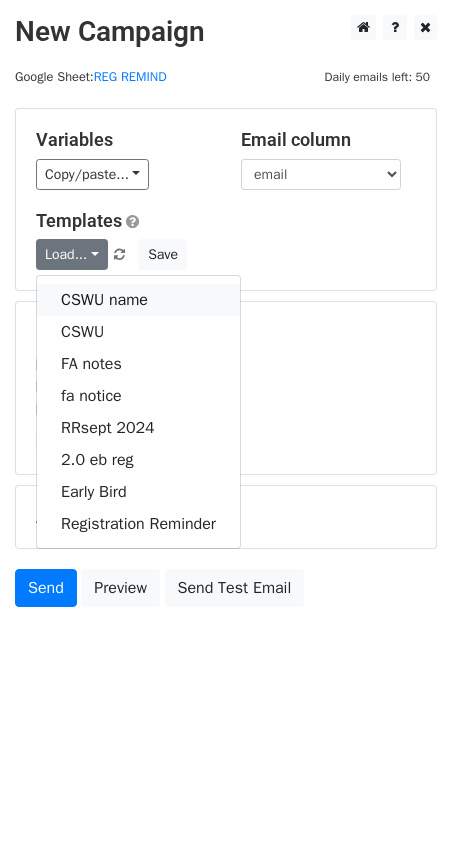 click on "CSWU name" at bounding box center (138, 300) 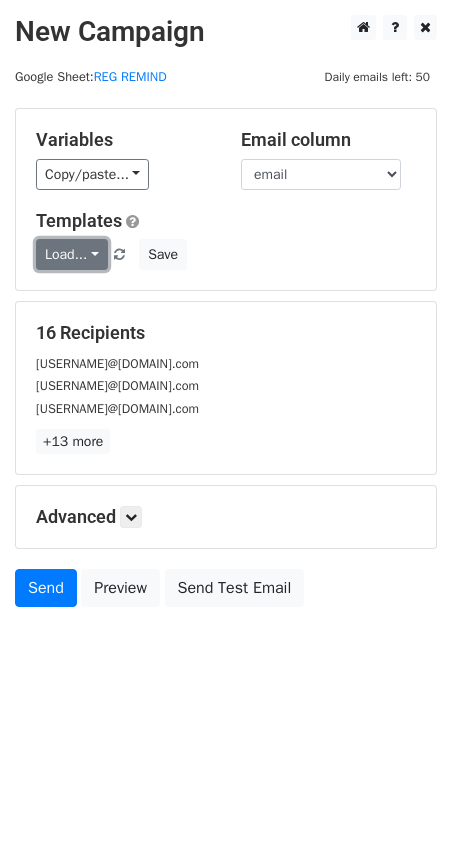 click on "Load..." at bounding box center (72, 254) 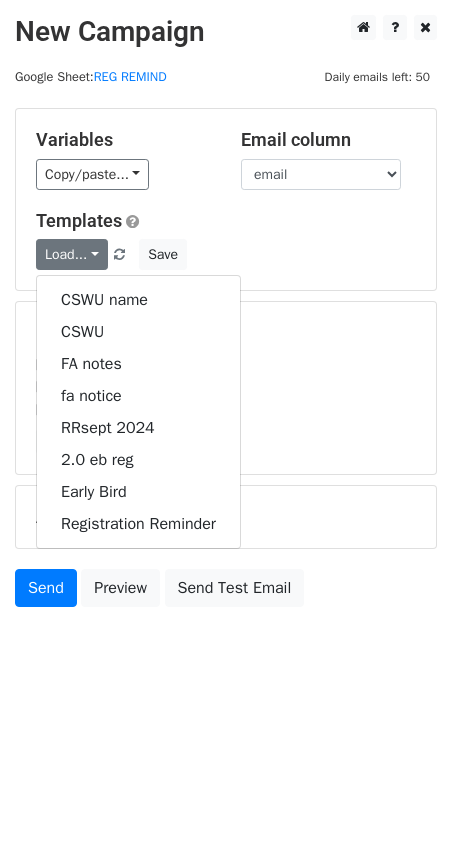 click on "Templates" at bounding box center [226, 221] 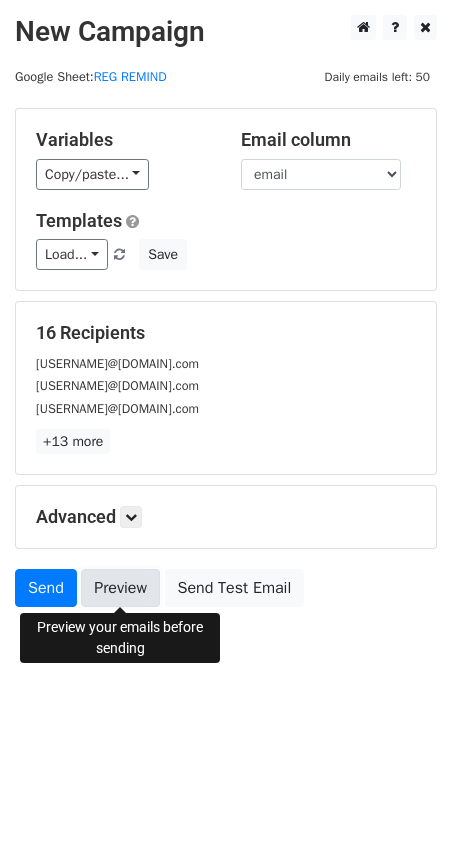 click on "Preview" at bounding box center [120, 588] 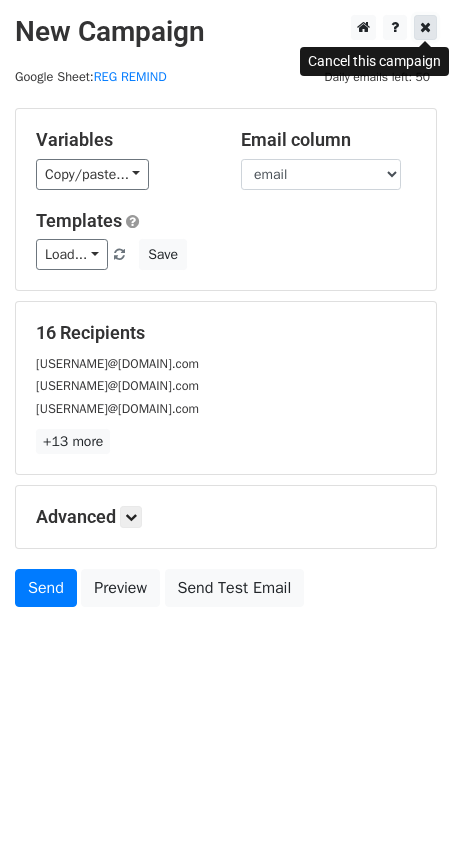 click at bounding box center [425, 27] 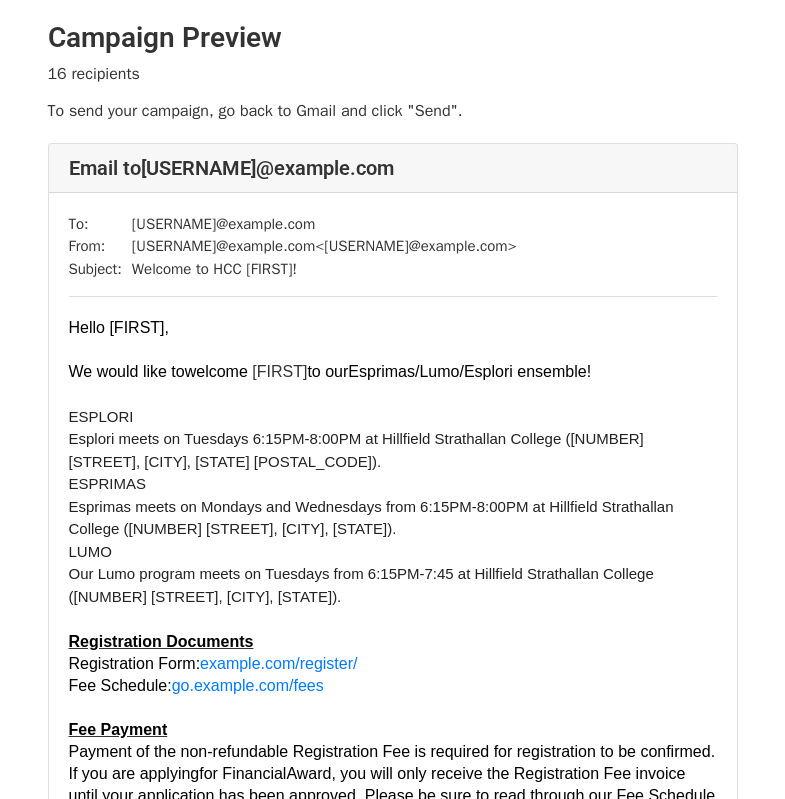 scroll, scrollTop: 0, scrollLeft: 0, axis: both 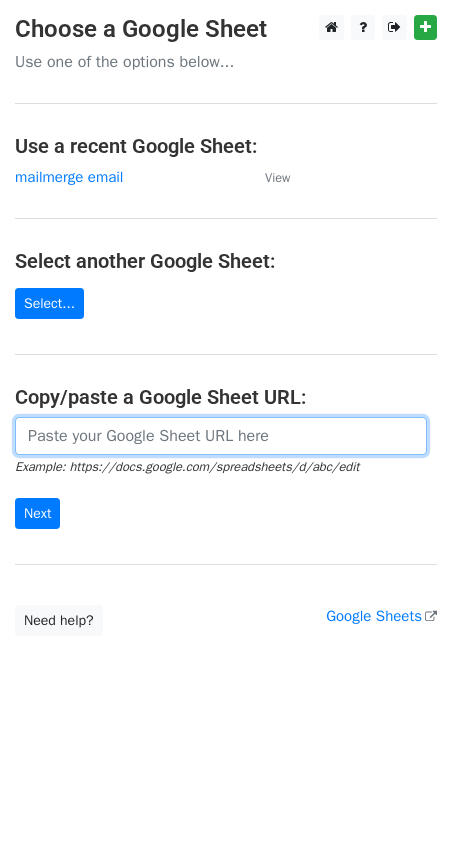 click at bounding box center (221, 436) 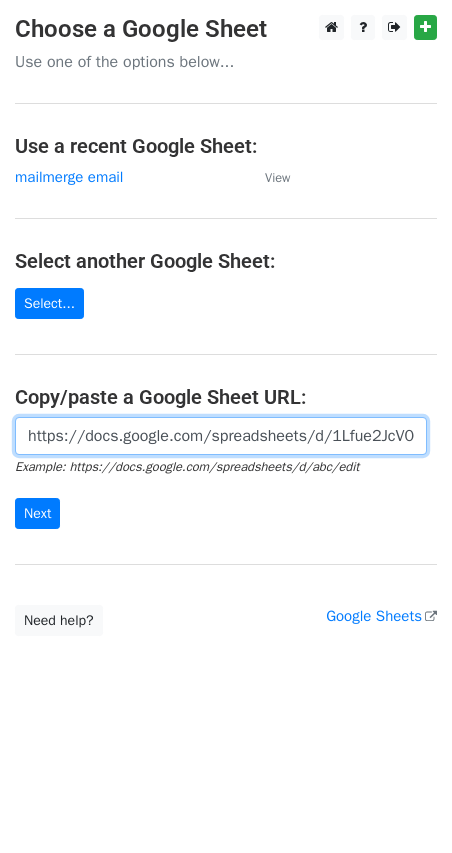 scroll, scrollTop: 0, scrollLeft: 395, axis: horizontal 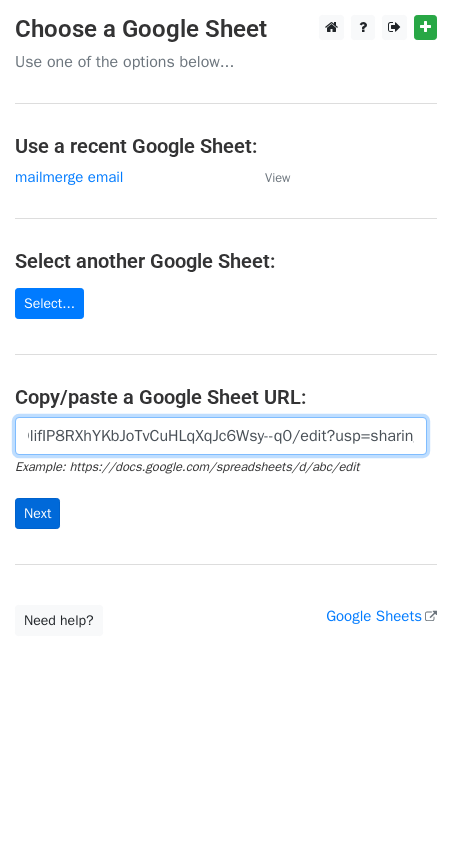 type on "https://docs.google.com/spreadsheets/d/1Lfue2JcV0OlifIP8RXhYKbJoTvCuHLqXqJc6Wsy--q0/edit?usp=sharing" 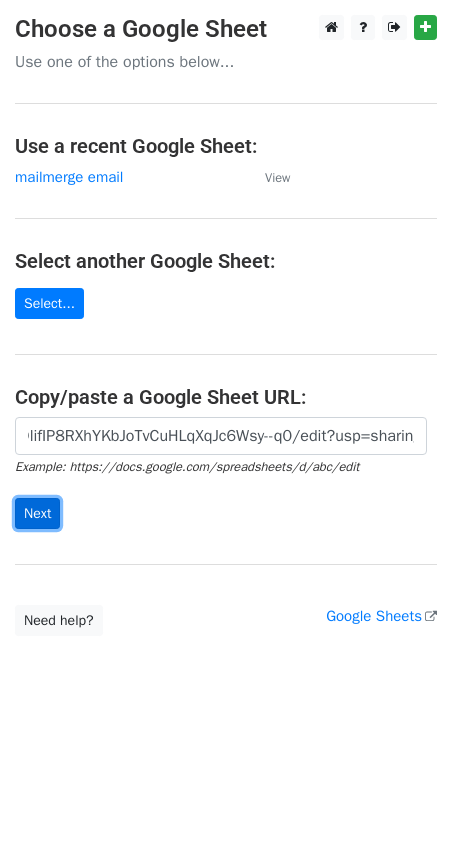 scroll, scrollTop: 0, scrollLeft: 0, axis: both 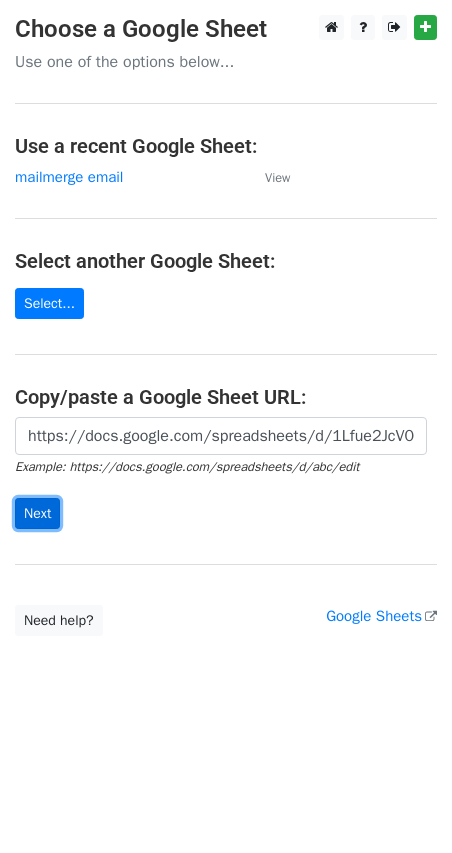 click on "Next" at bounding box center (37, 513) 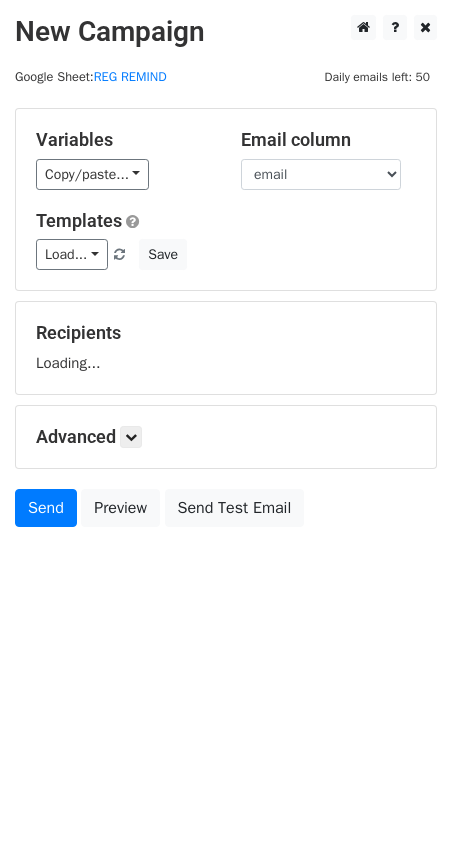 scroll, scrollTop: 0, scrollLeft: 0, axis: both 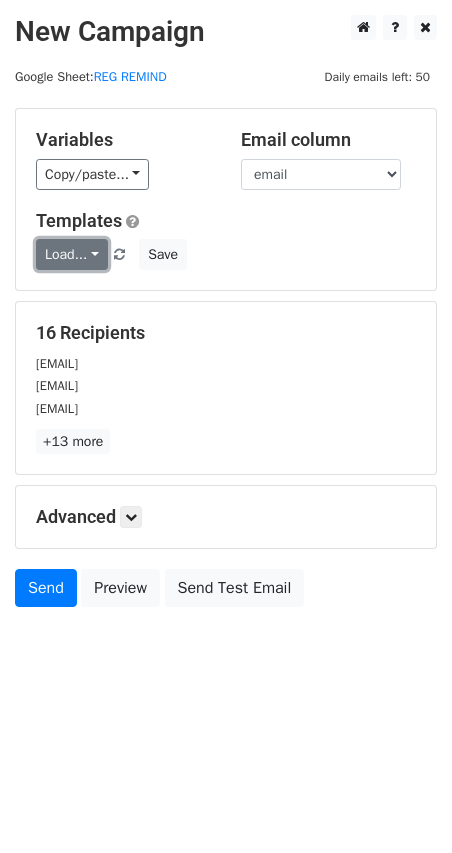 click on "Load..." at bounding box center (72, 254) 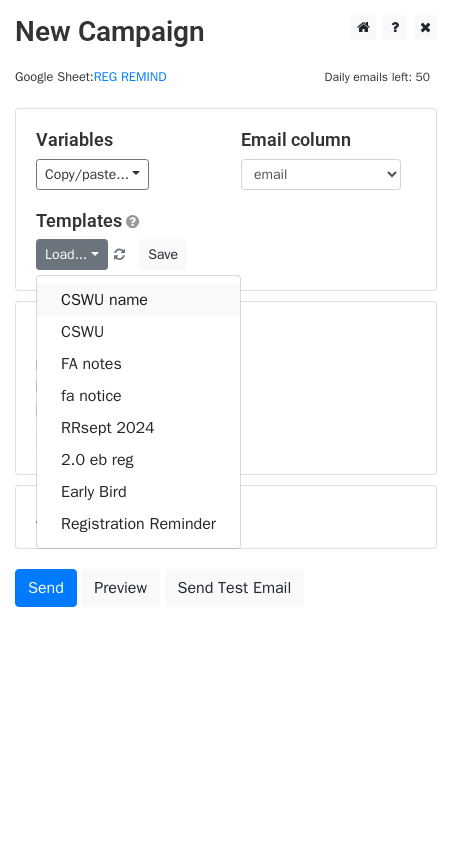 click on "CSWU name" at bounding box center [138, 300] 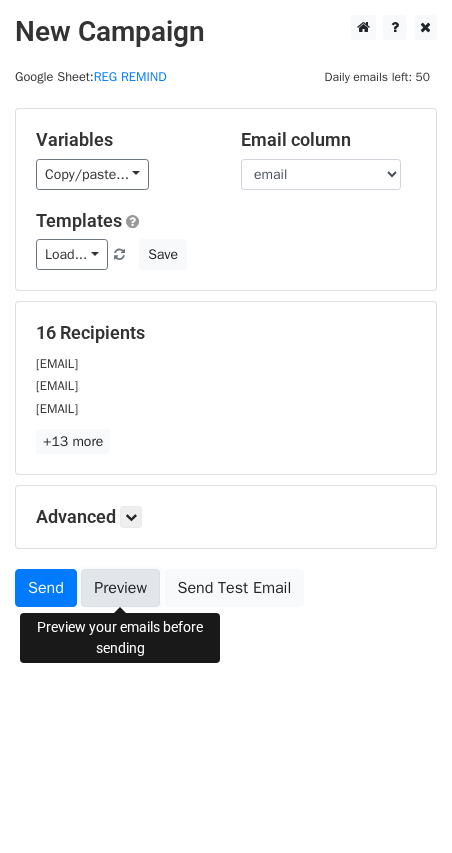 click on "Preview" at bounding box center (120, 588) 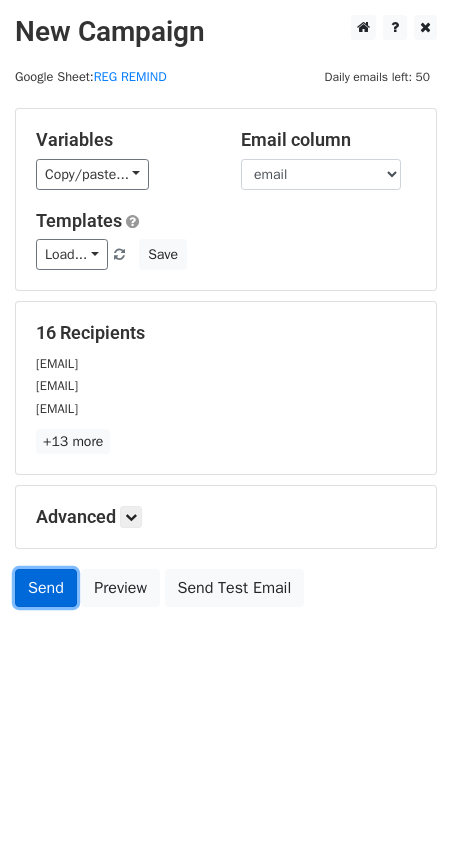 click on "Send" at bounding box center [46, 588] 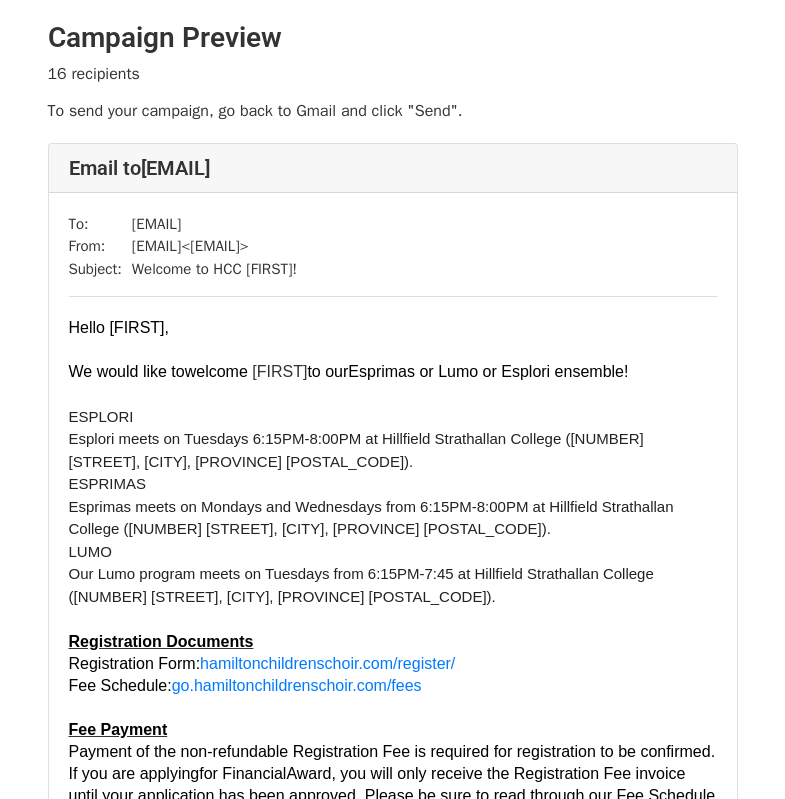 scroll, scrollTop: 0, scrollLeft: 0, axis: both 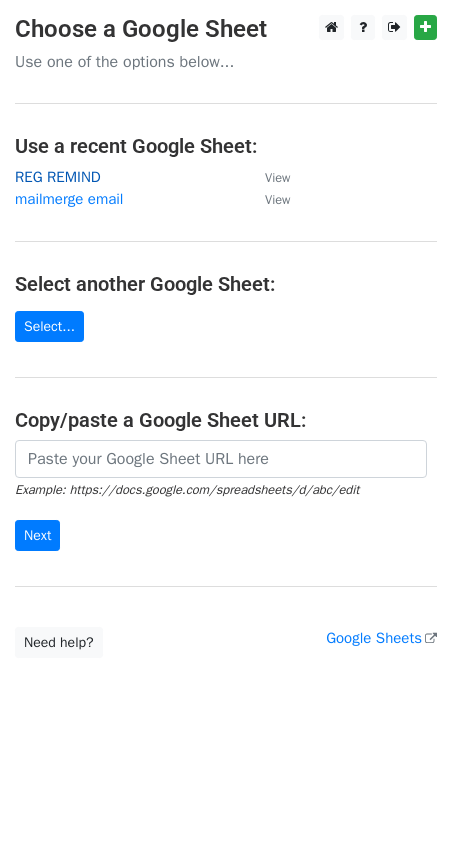 click on "REG REMIND" at bounding box center (58, 177) 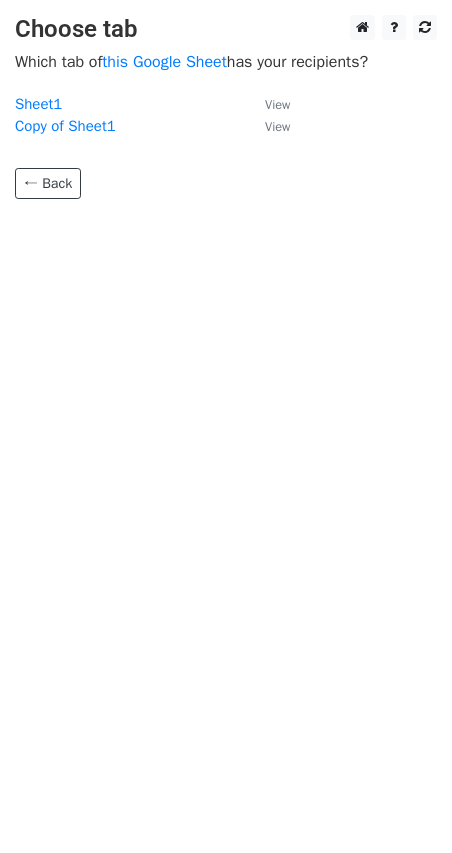 scroll, scrollTop: 0, scrollLeft: 0, axis: both 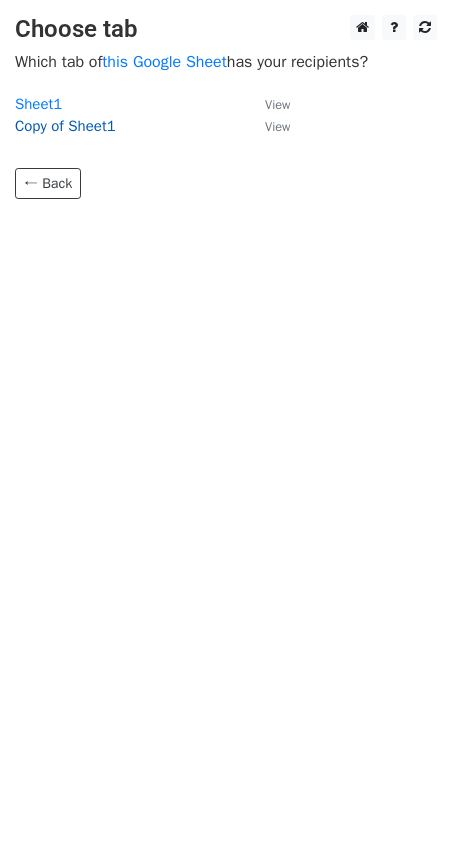 click on "Copy of Sheet1" at bounding box center (65, 126) 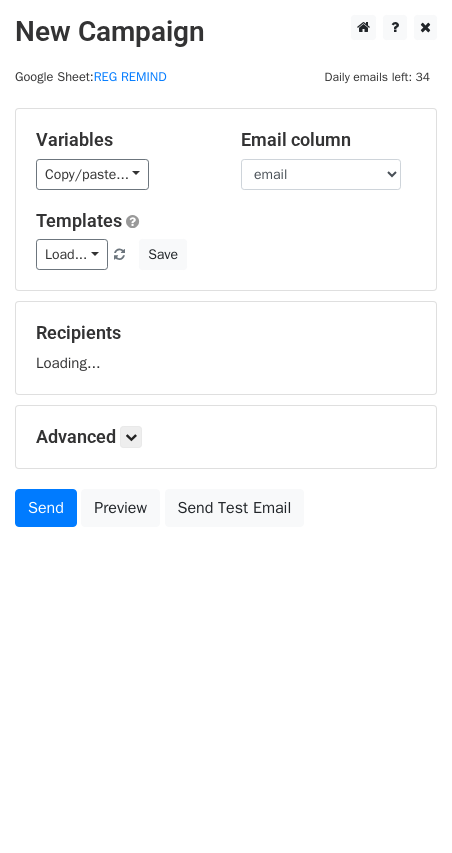 scroll, scrollTop: 0, scrollLeft: 0, axis: both 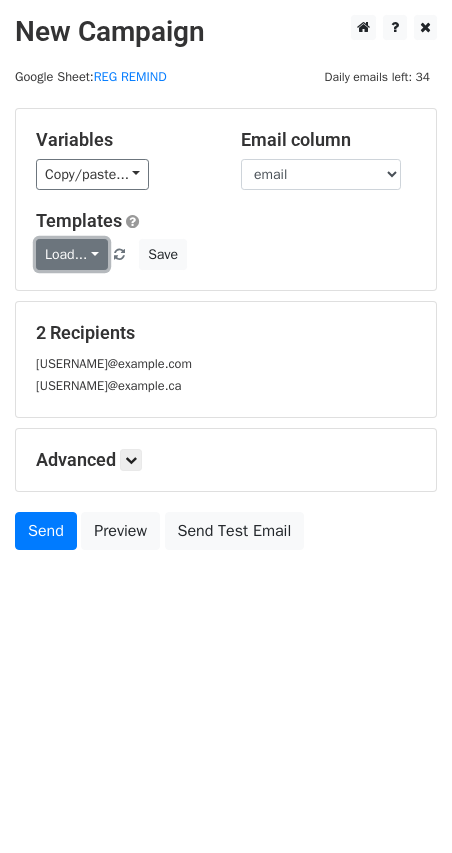click on "Load..." at bounding box center [72, 254] 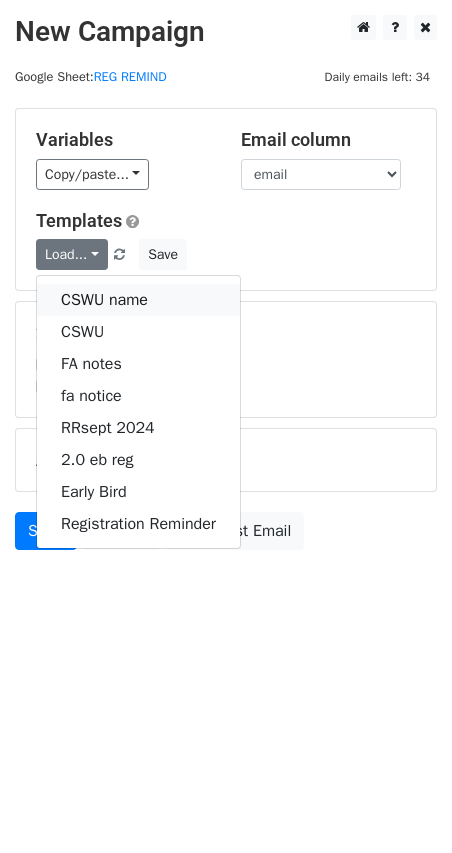click on "CSWU name" at bounding box center (138, 300) 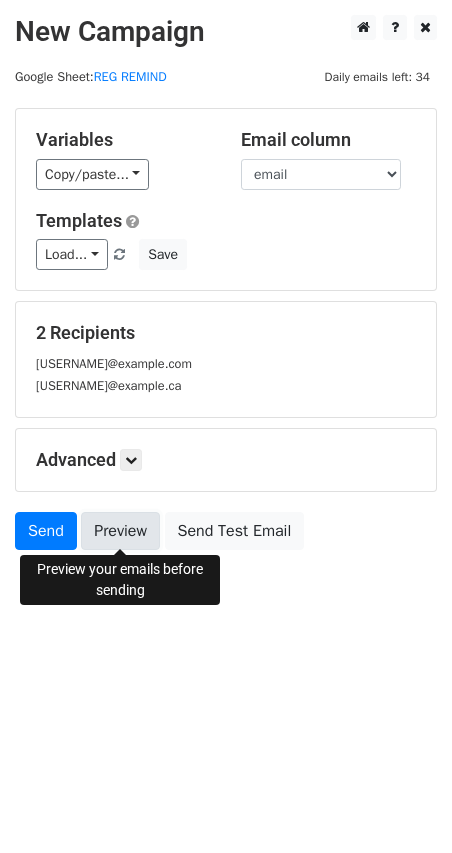 click on "Preview" at bounding box center (120, 531) 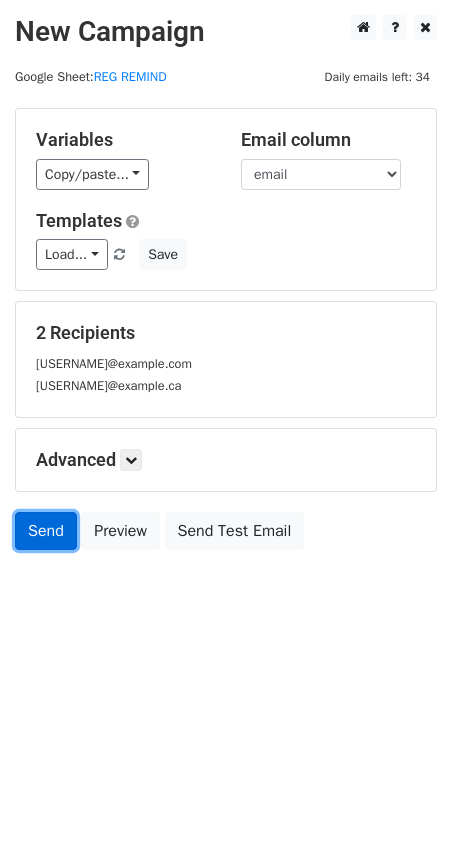 click on "Send" at bounding box center (46, 531) 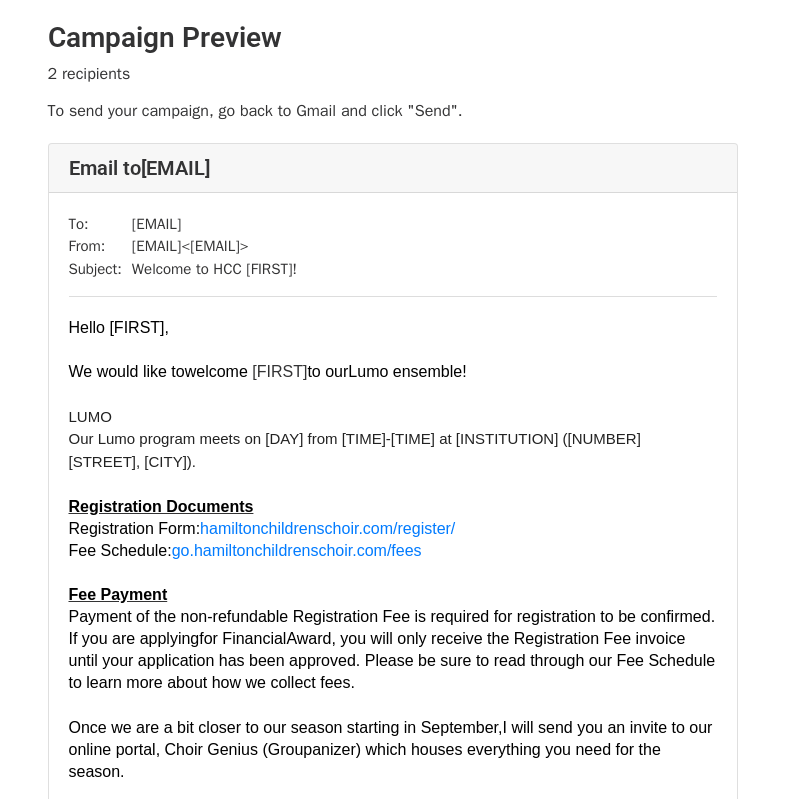 scroll, scrollTop: 0, scrollLeft: 0, axis: both 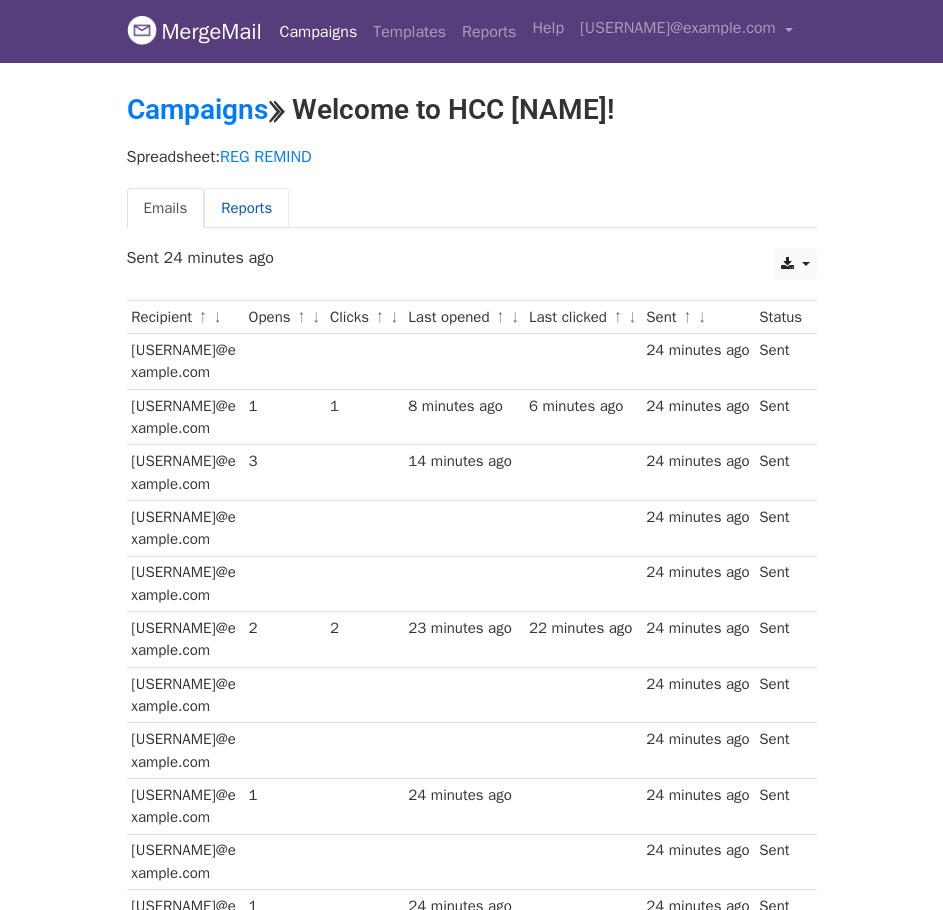 click on "Reports" at bounding box center [246, 208] 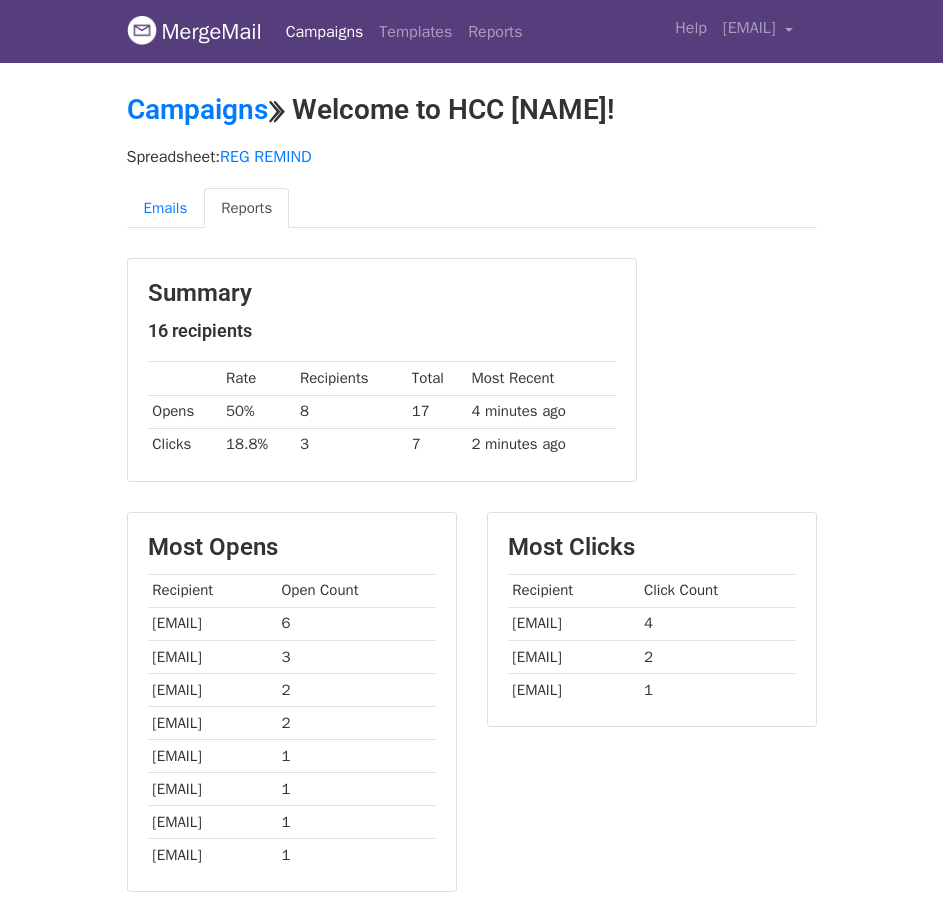 scroll, scrollTop: 0, scrollLeft: 0, axis: both 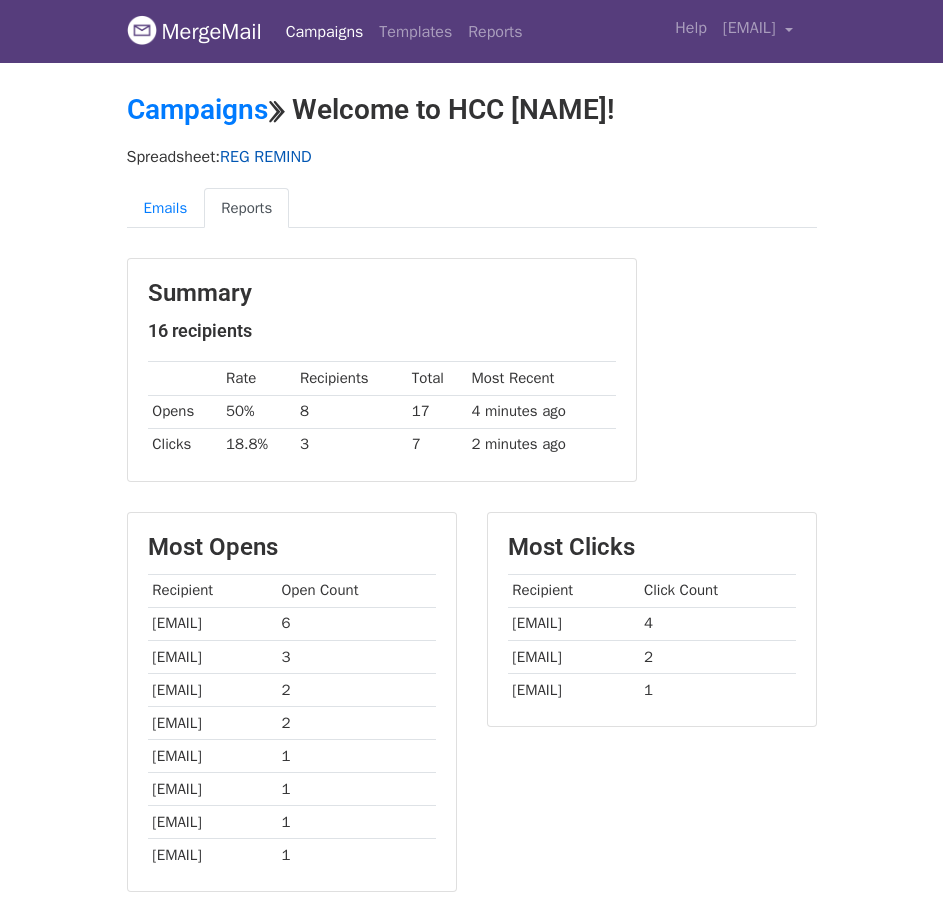 click on "REG REMIND" at bounding box center (265, 157) 